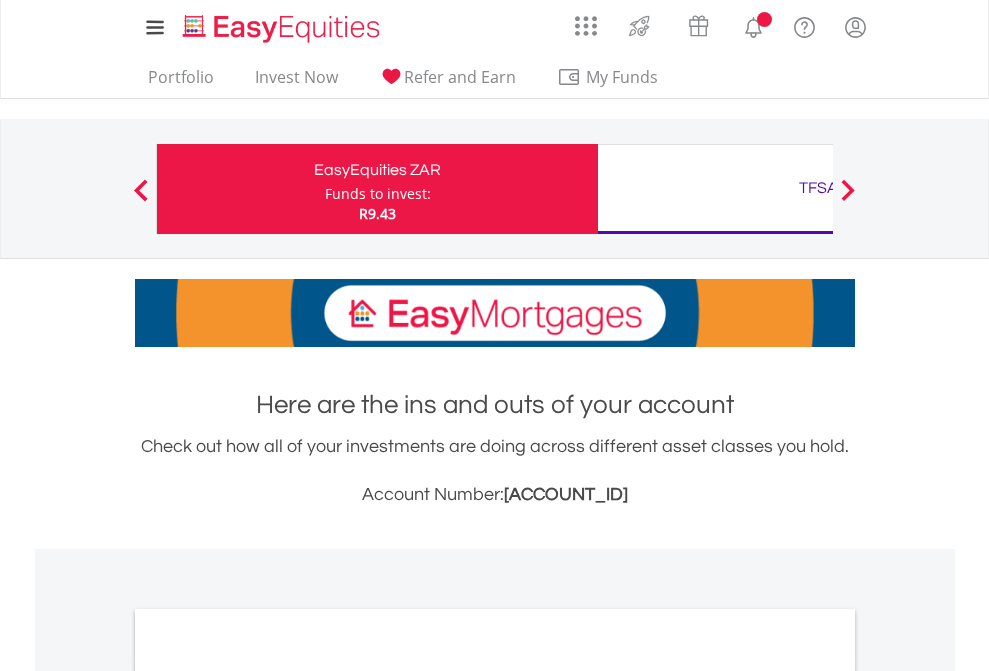 scroll, scrollTop: 0, scrollLeft: 0, axis: both 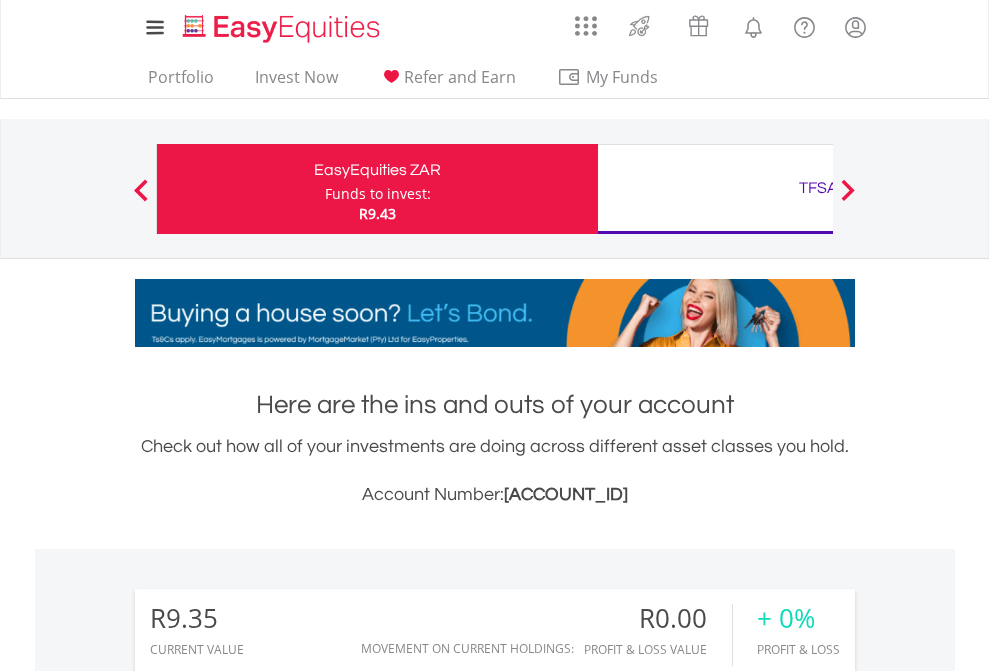 click on "Funds to invest:" at bounding box center [378, 194] 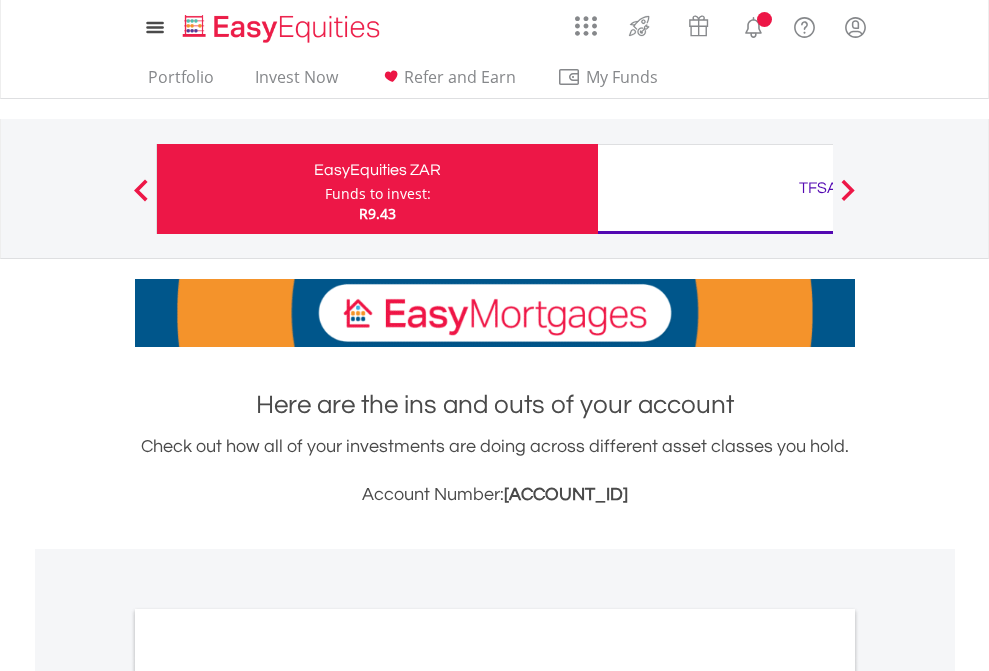 scroll, scrollTop: 0, scrollLeft: 0, axis: both 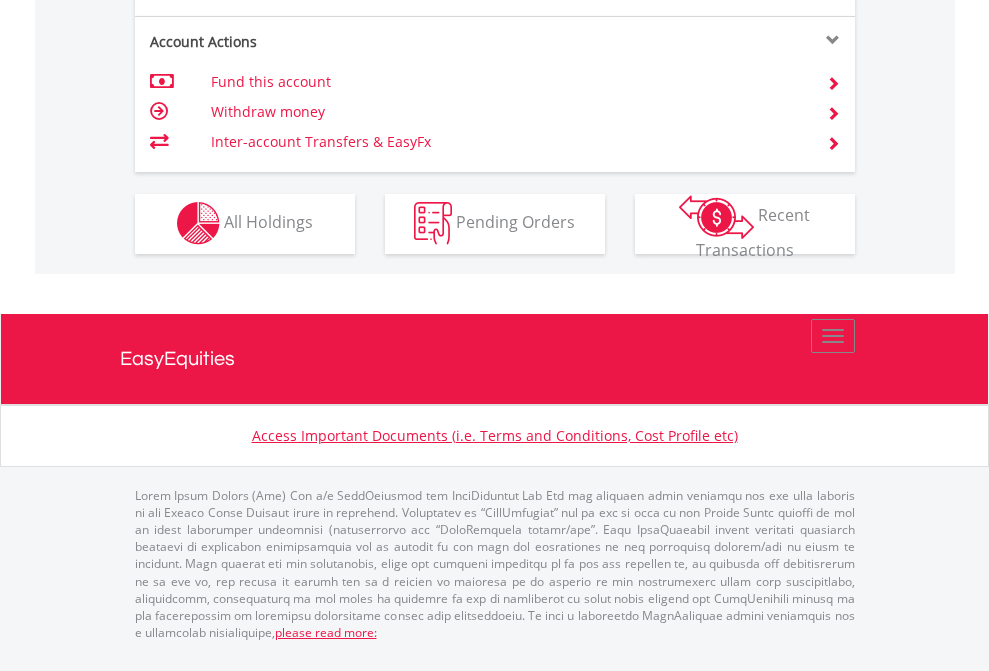 click on "Investment types" at bounding box center (706, -353) 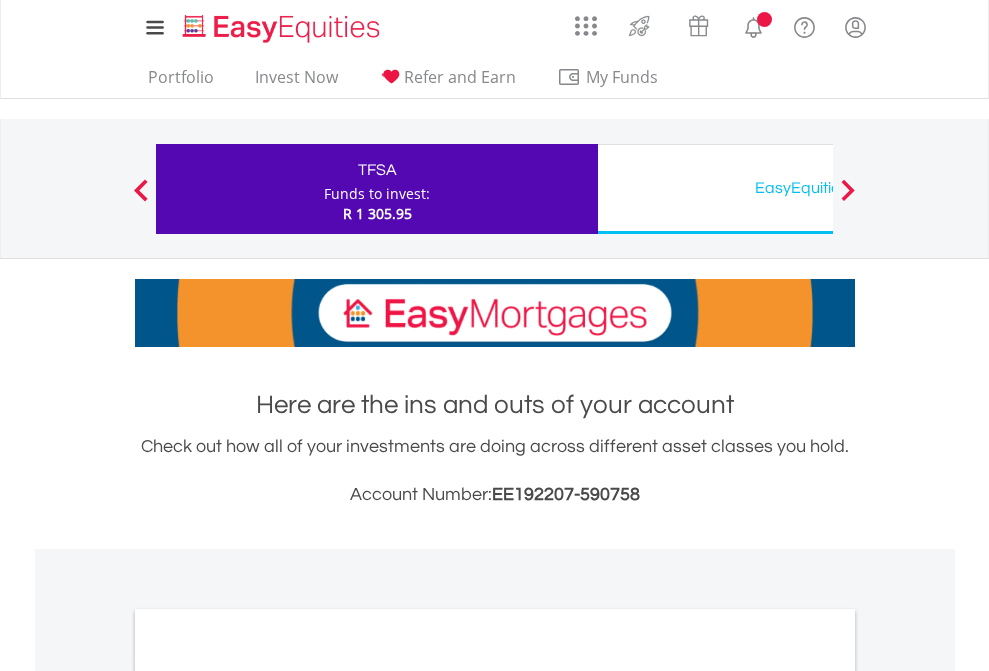 scroll, scrollTop: 0, scrollLeft: 0, axis: both 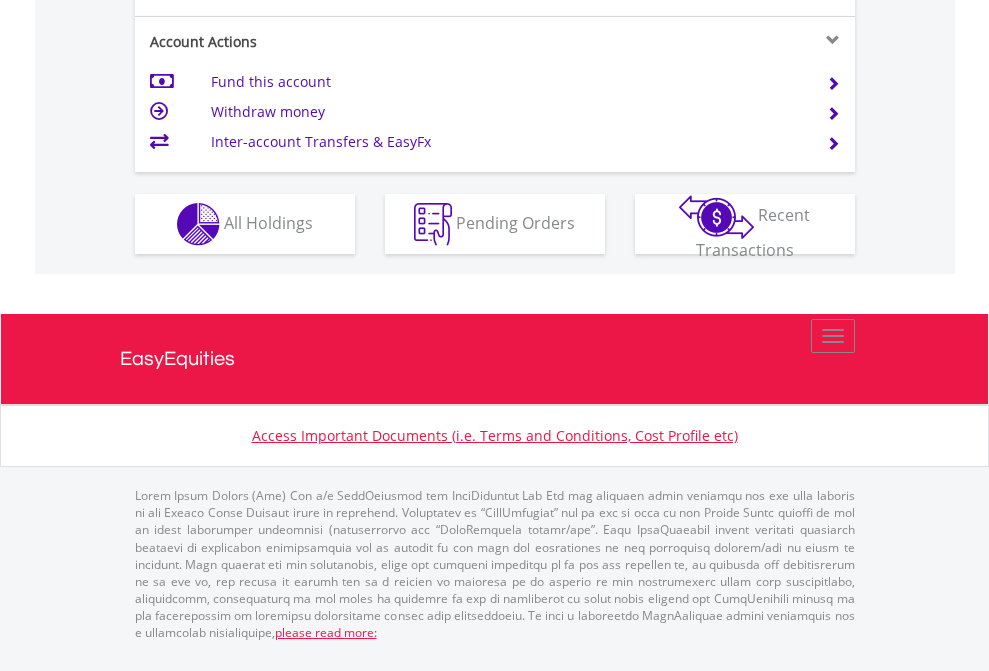 click on "Investment types" at bounding box center (706, -337) 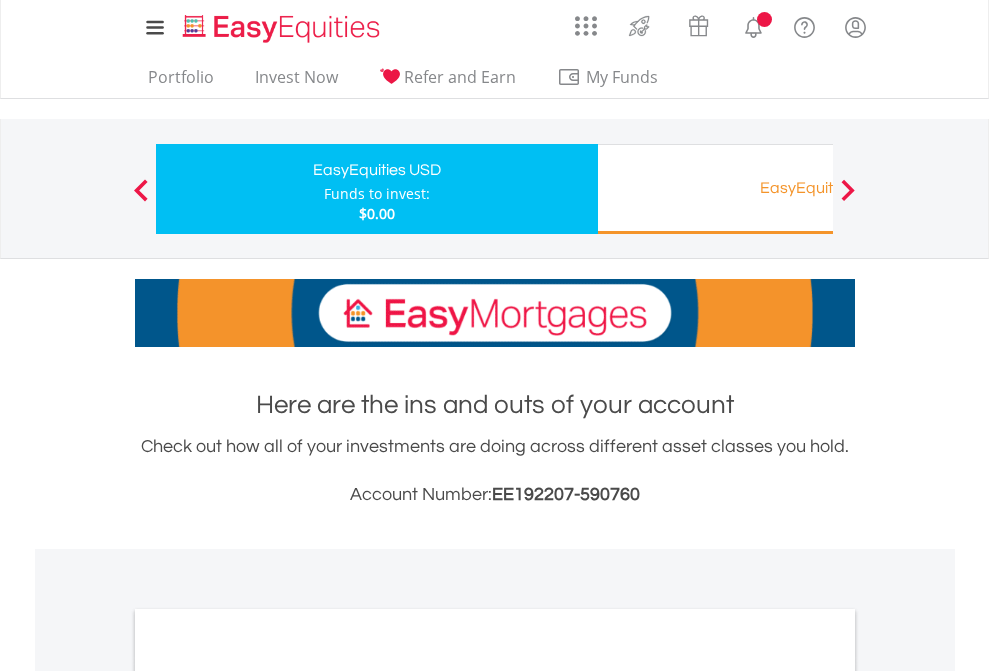scroll, scrollTop: 0, scrollLeft: 0, axis: both 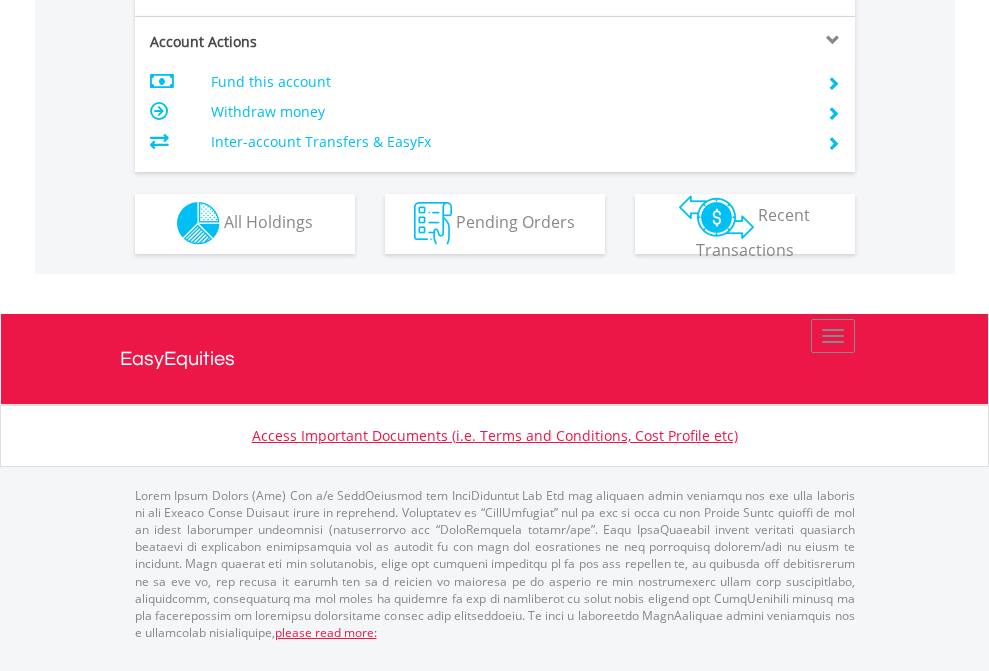 click on "Investment types" at bounding box center [706, -353] 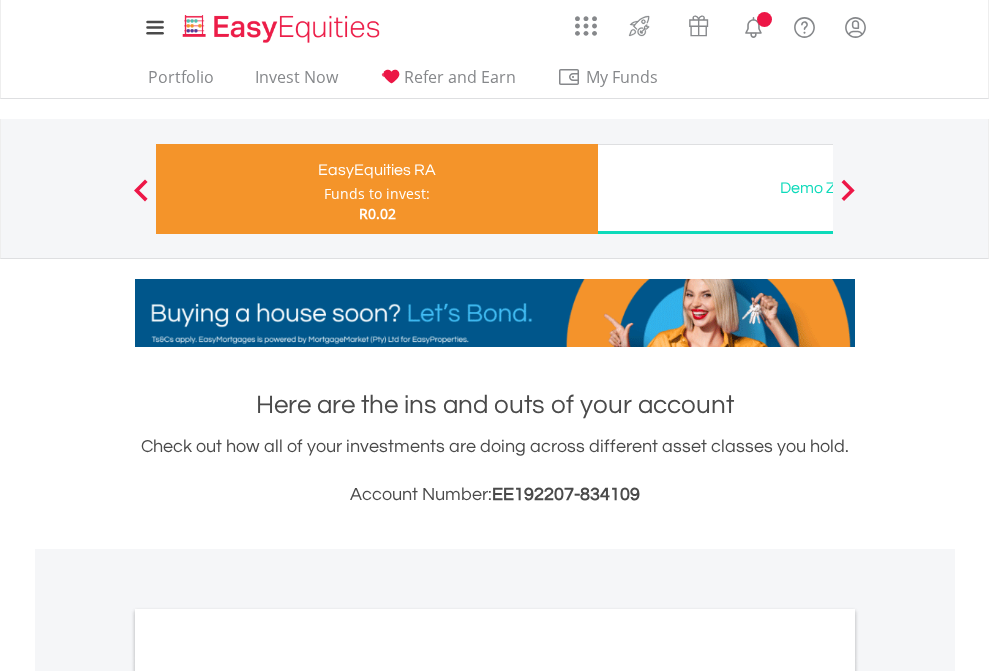 scroll, scrollTop: 0, scrollLeft: 0, axis: both 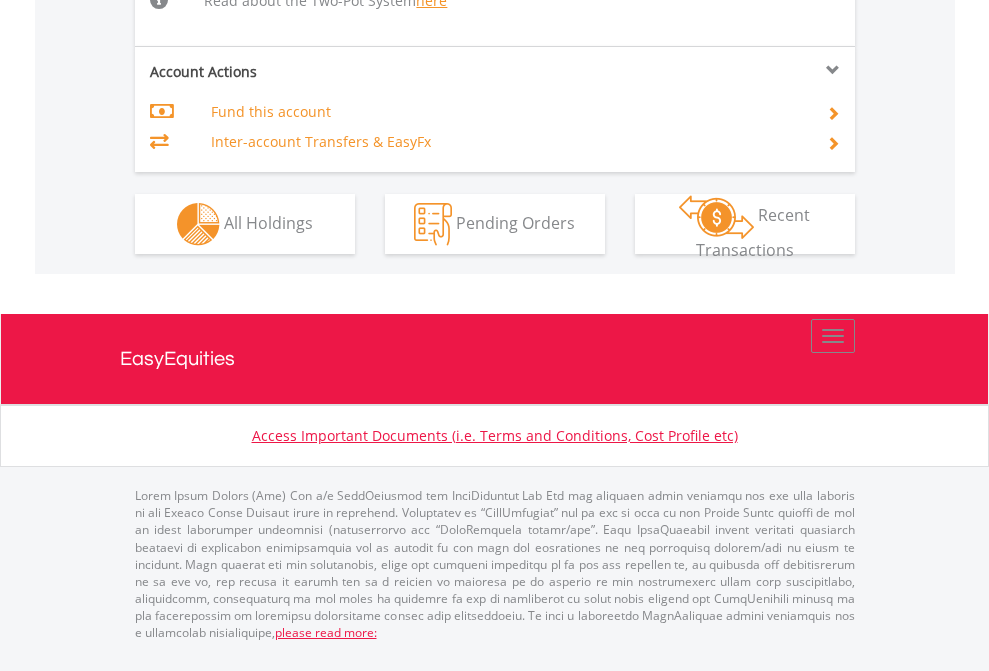 click on "Investment types" at bounding box center [706, -518] 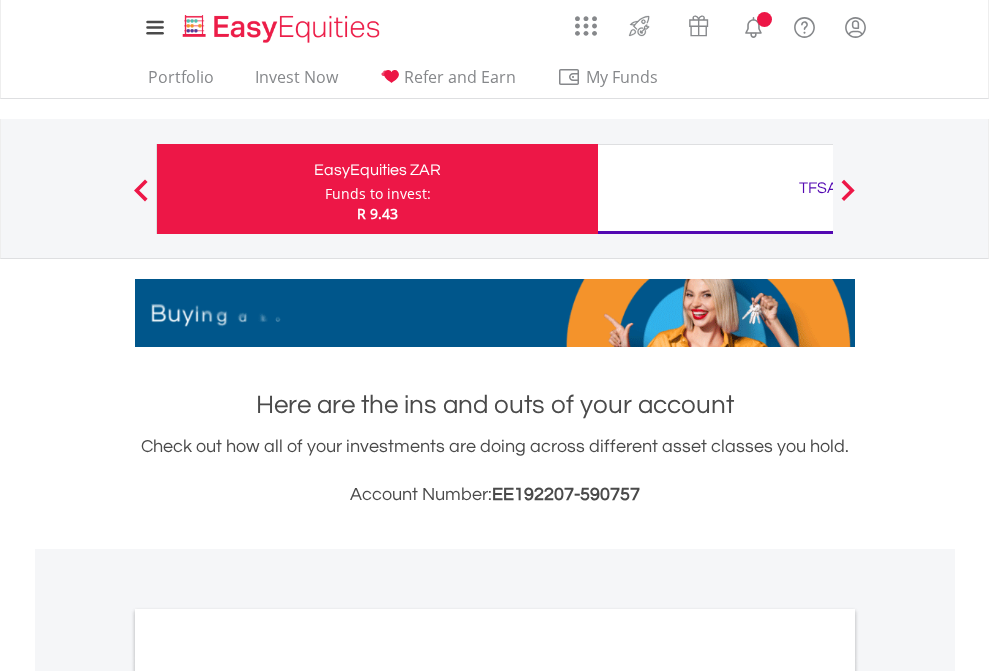 scroll, scrollTop: 0, scrollLeft: 0, axis: both 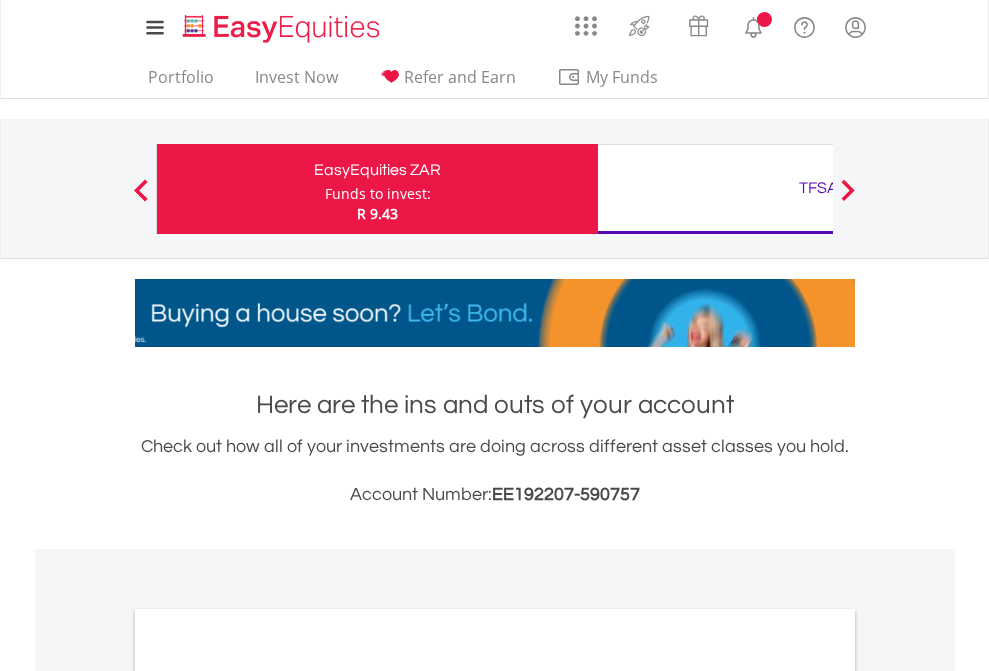click on "All Holdings" at bounding box center [268, 1096] 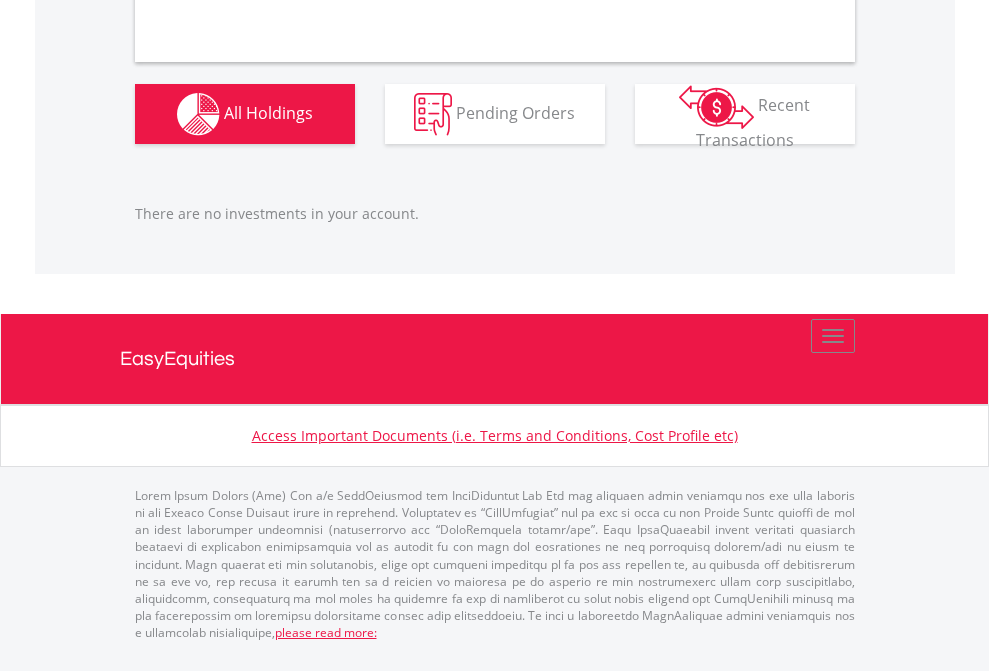 scroll, scrollTop: 1980, scrollLeft: 0, axis: vertical 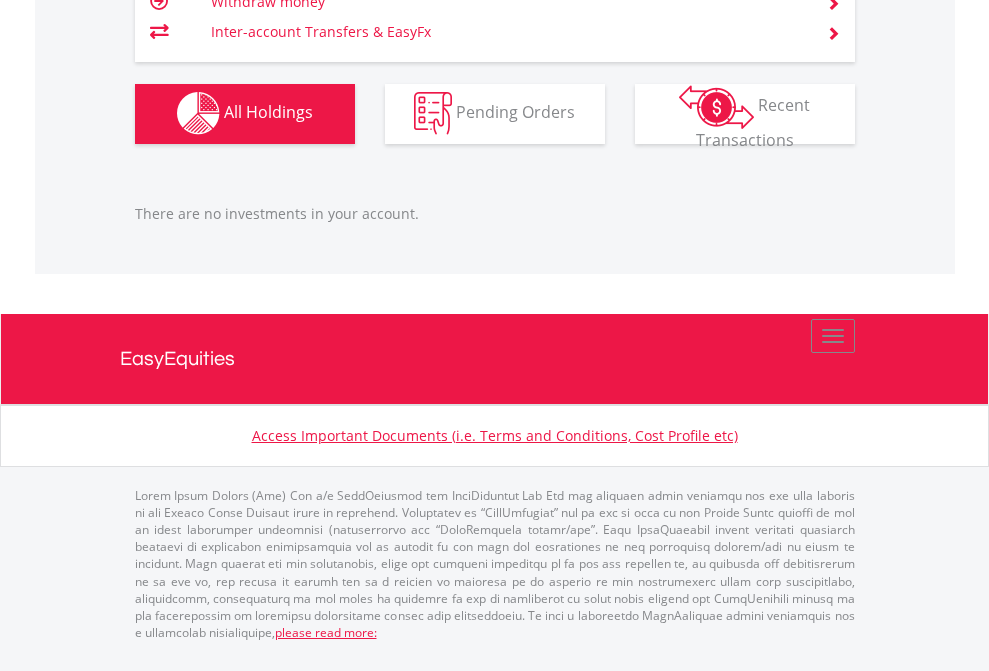 click on "TFSA" at bounding box center (818, -1142) 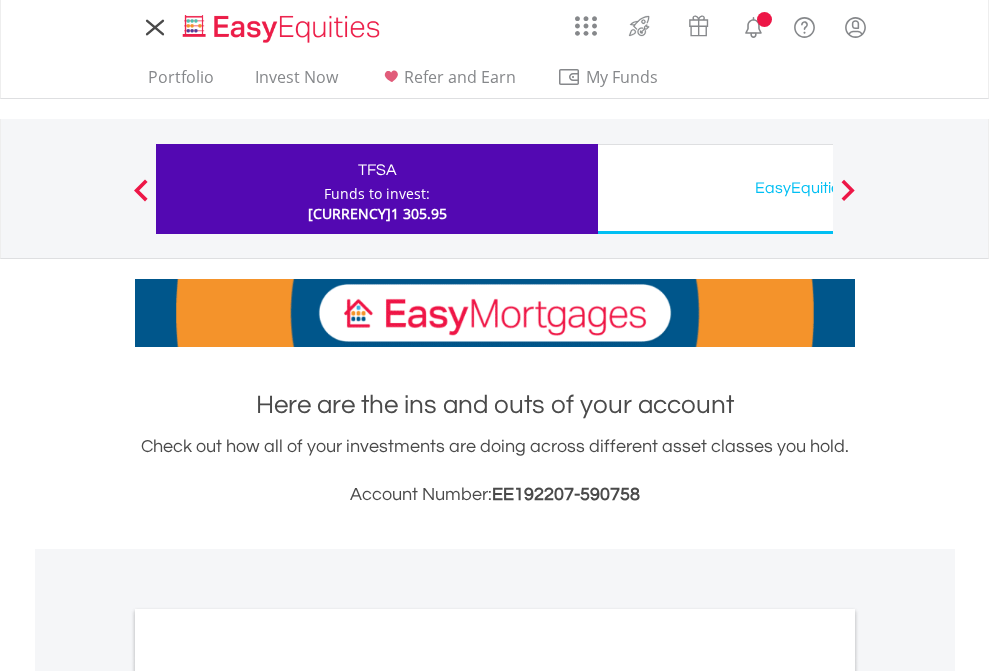 scroll, scrollTop: 0, scrollLeft: 0, axis: both 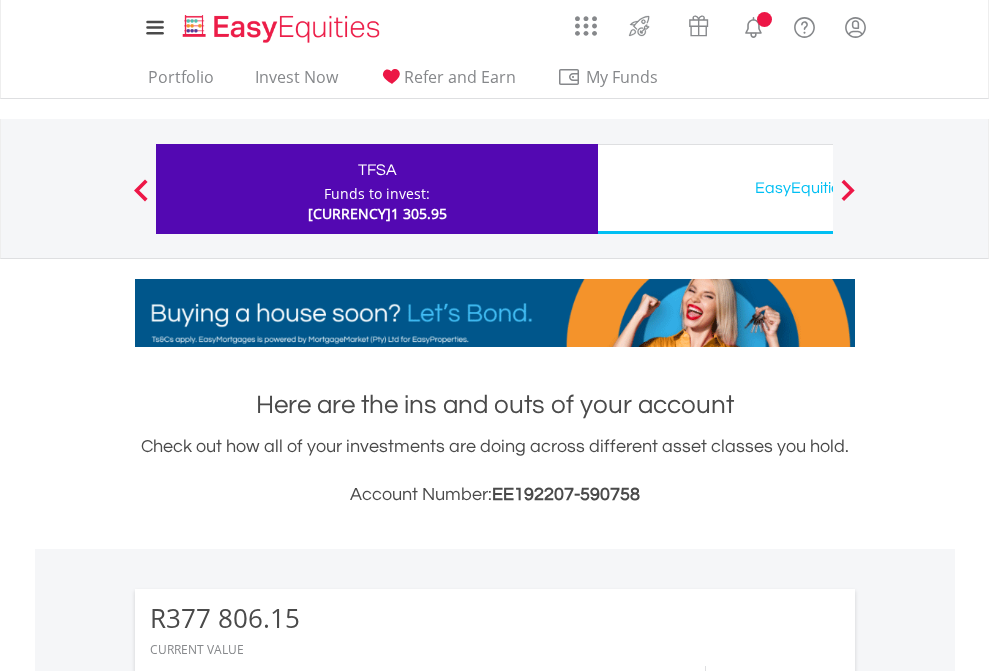 click on "All Holdings" at bounding box center [268, 1631] 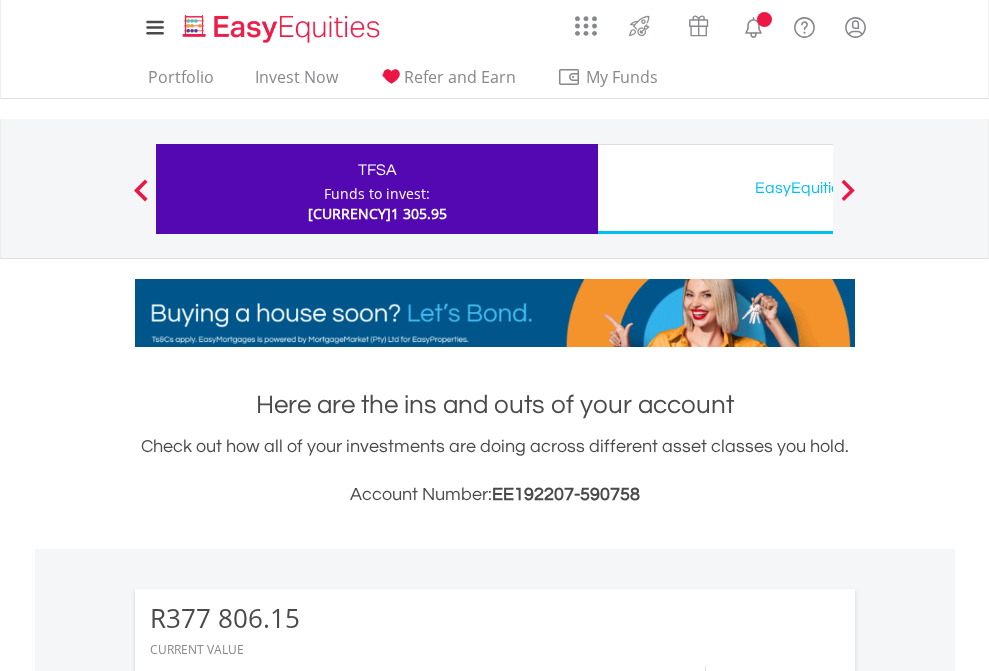 scroll, scrollTop: 999808, scrollLeft: 999687, axis: both 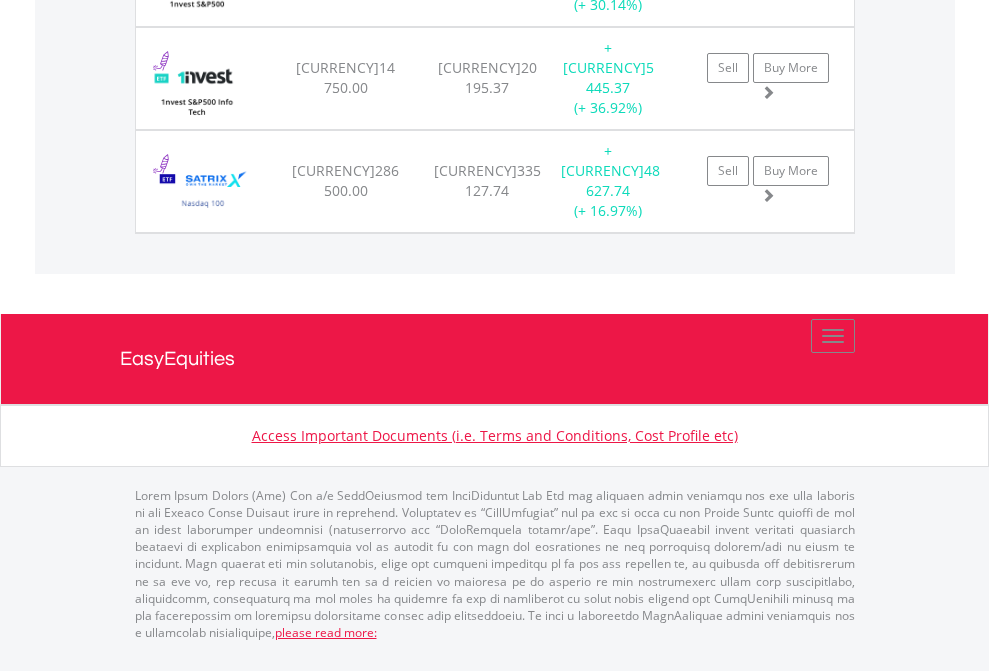 click on "EasyEquities USD" at bounding box center (818, -1812) 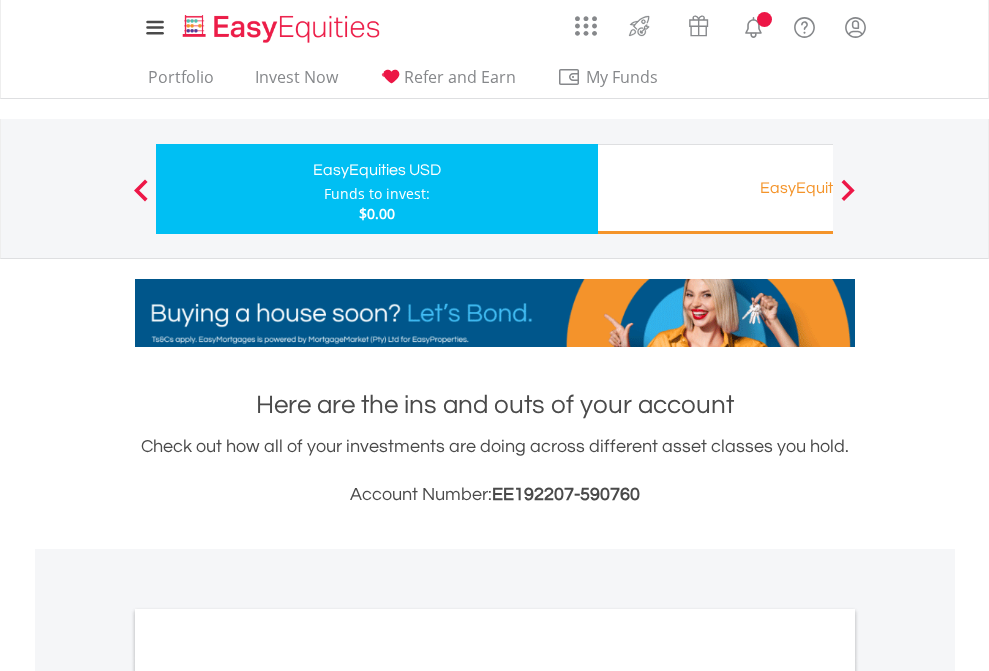 scroll, scrollTop: 0, scrollLeft: 0, axis: both 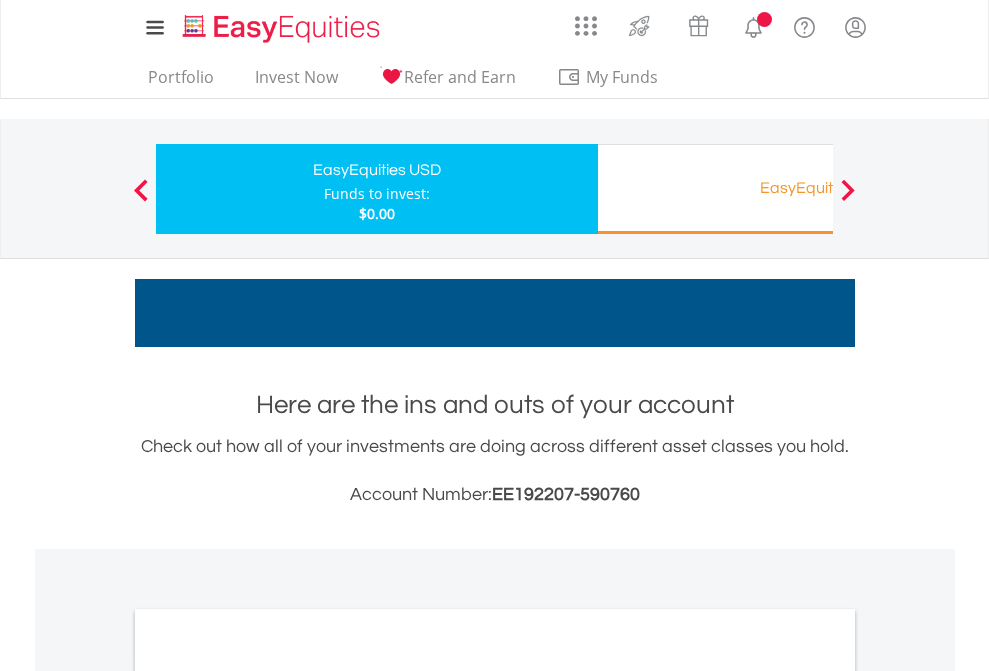 click on "All Holdings" at bounding box center [268, 1096] 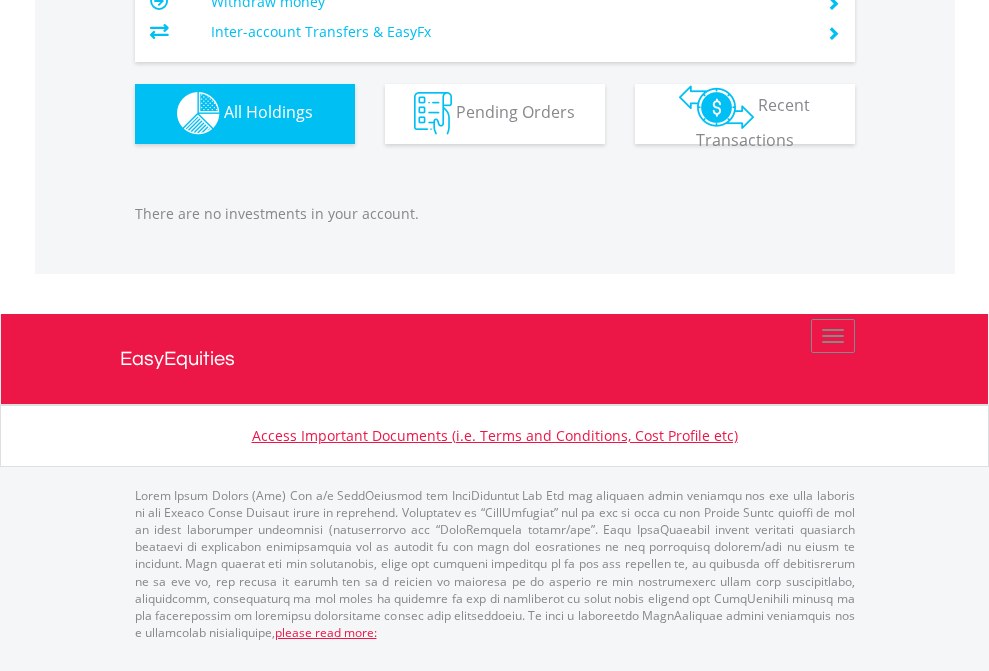 scroll, scrollTop: 1980, scrollLeft: 0, axis: vertical 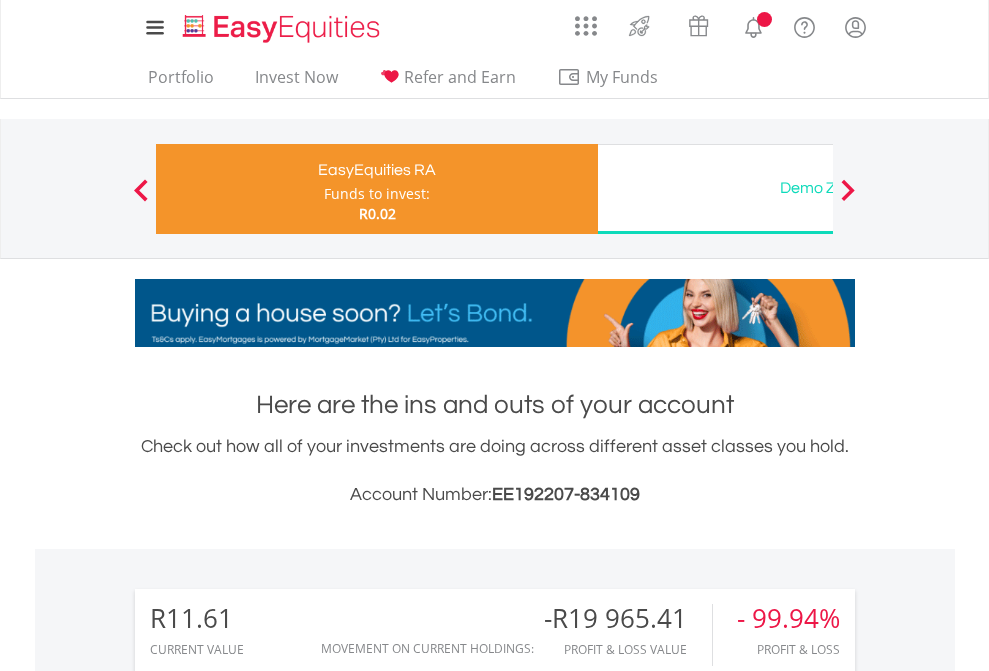 click on "All Holdings" at bounding box center (268, 1436) 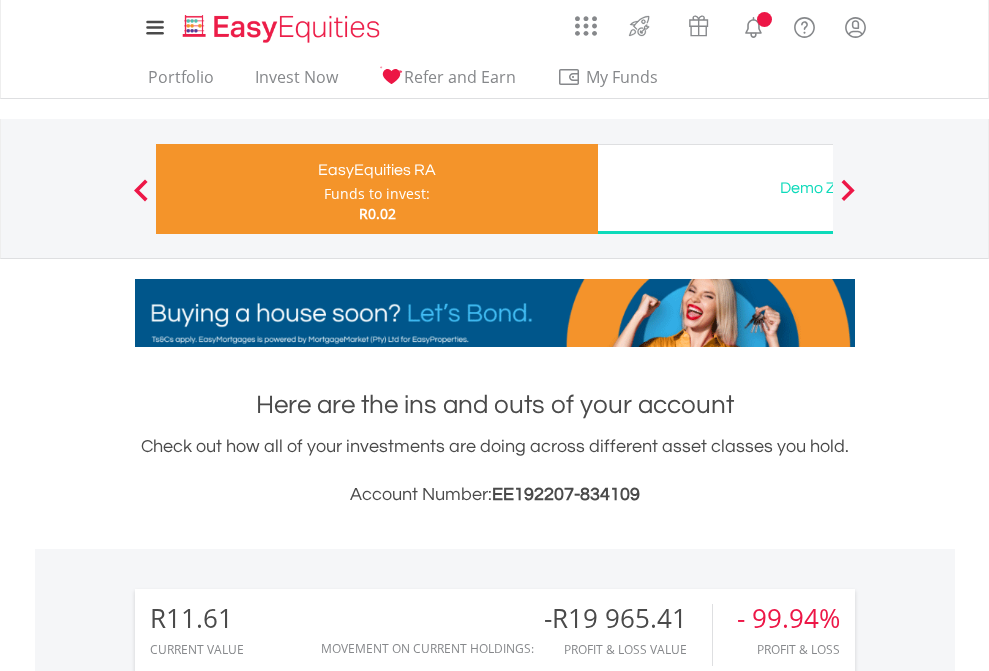 scroll, scrollTop: 999808, scrollLeft: 999687, axis: both 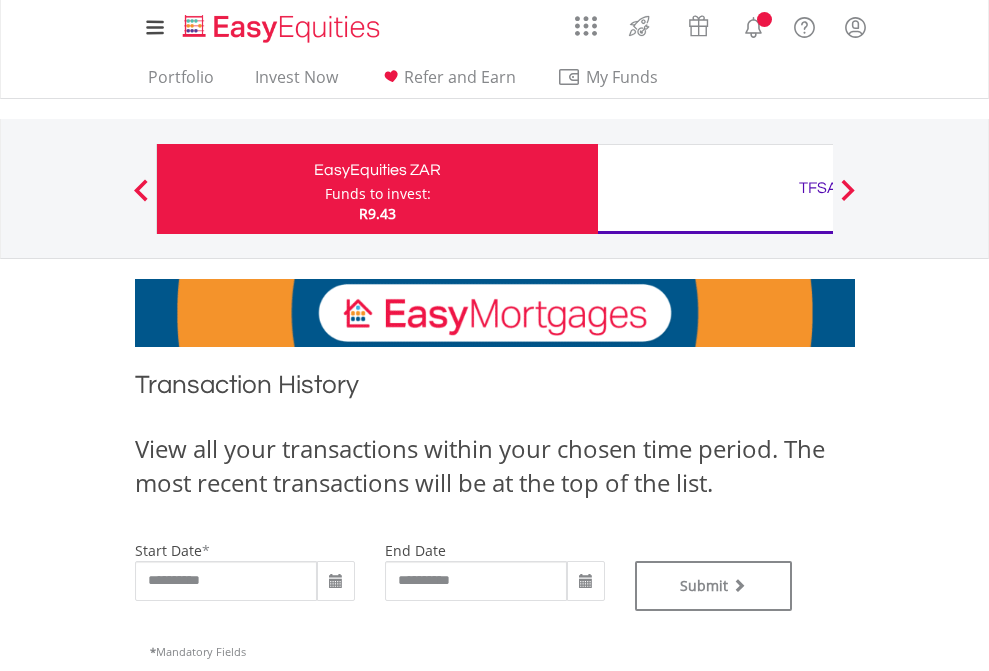 type on "**********" 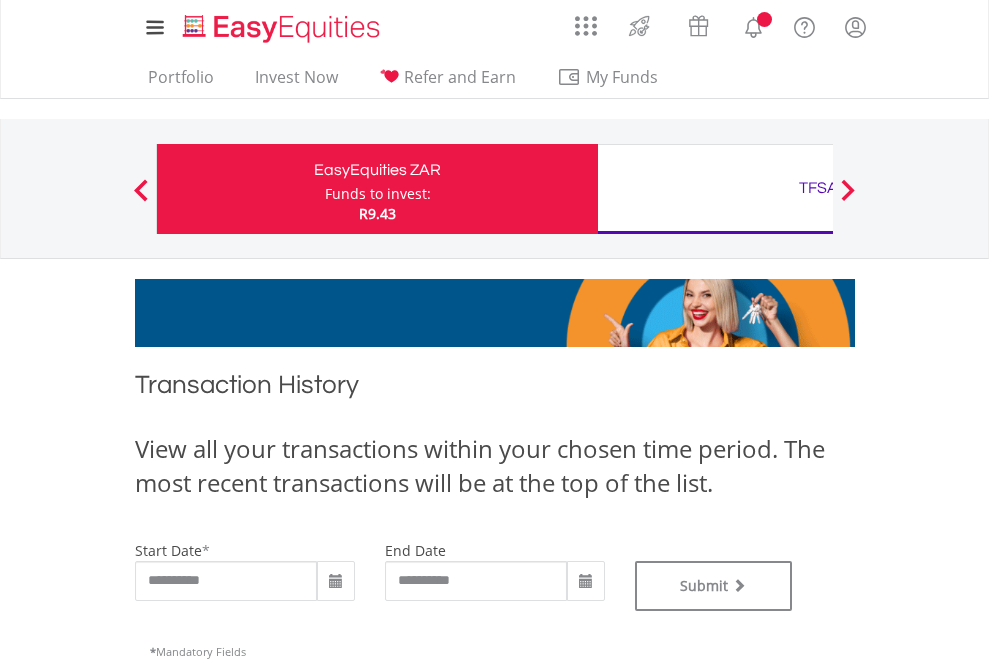 type on "**********" 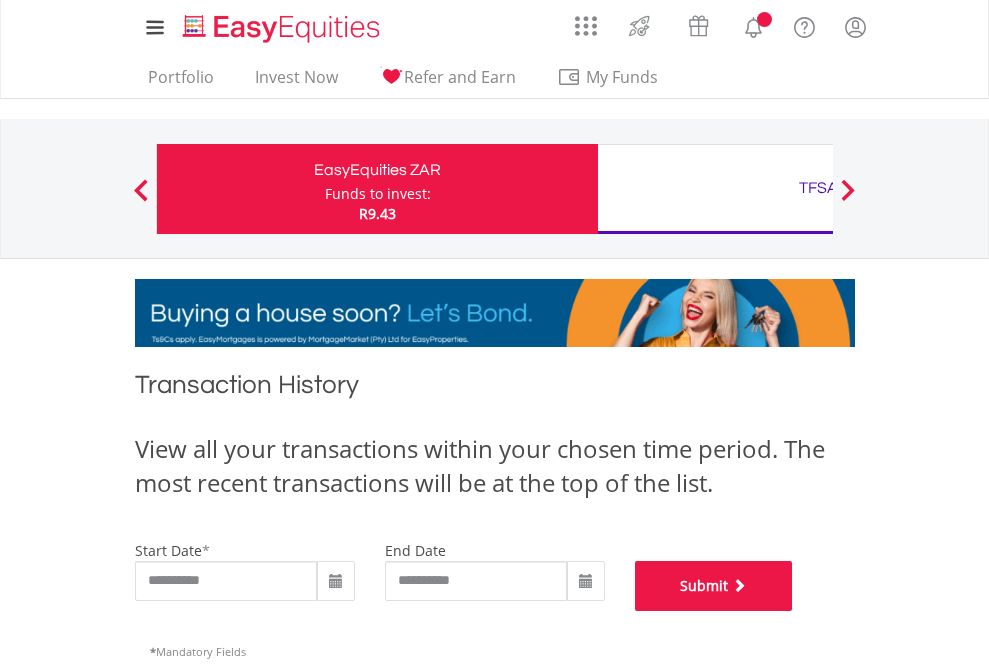 click on "Submit" at bounding box center [714, 586] 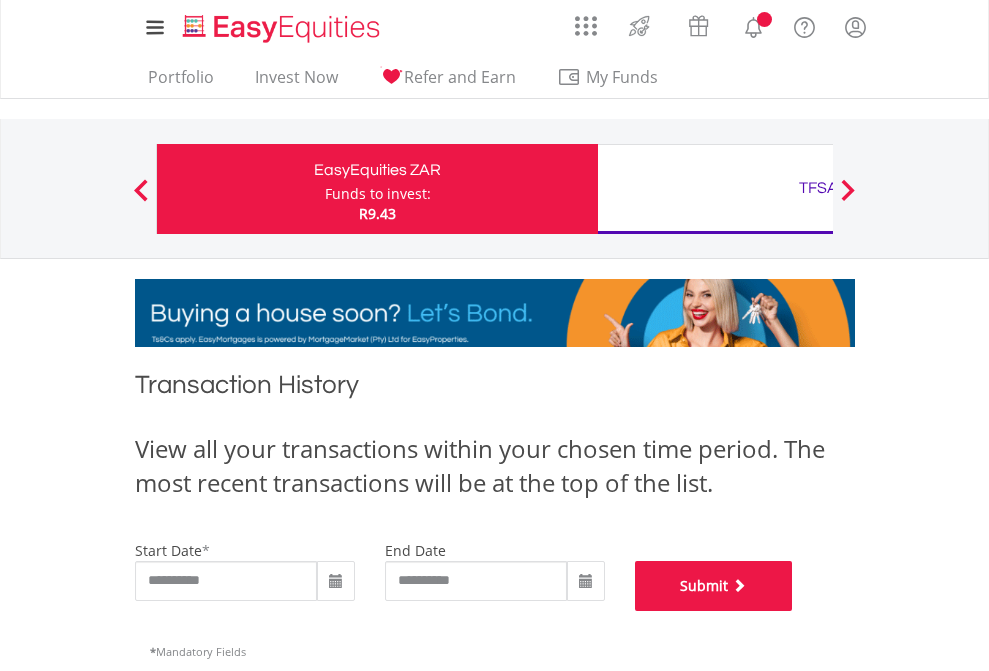 scroll, scrollTop: 811, scrollLeft: 0, axis: vertical 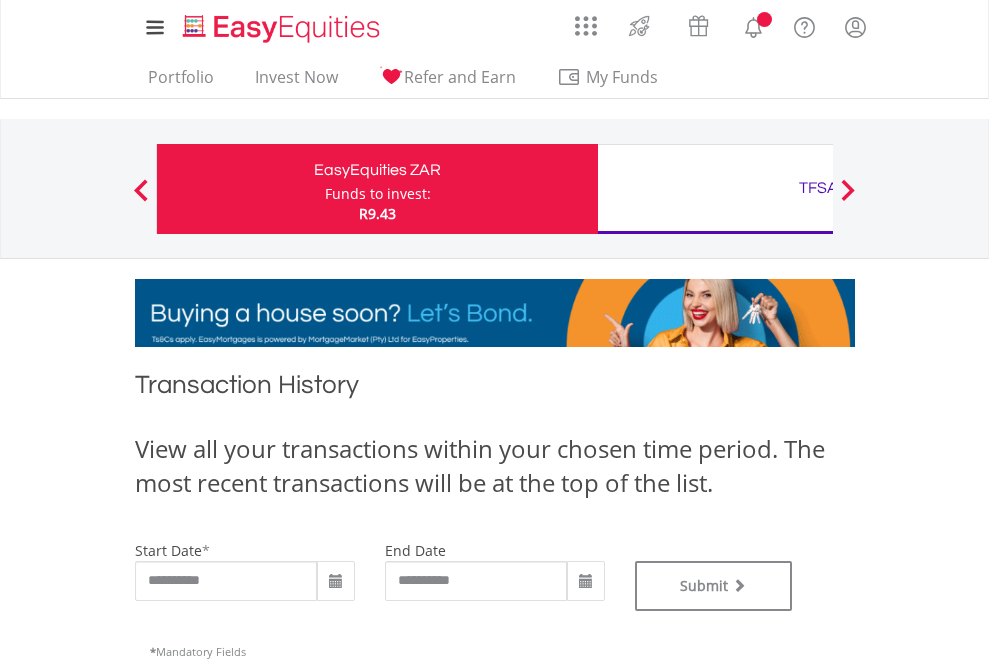click on "TFSA" at bounding box center [818, 188] 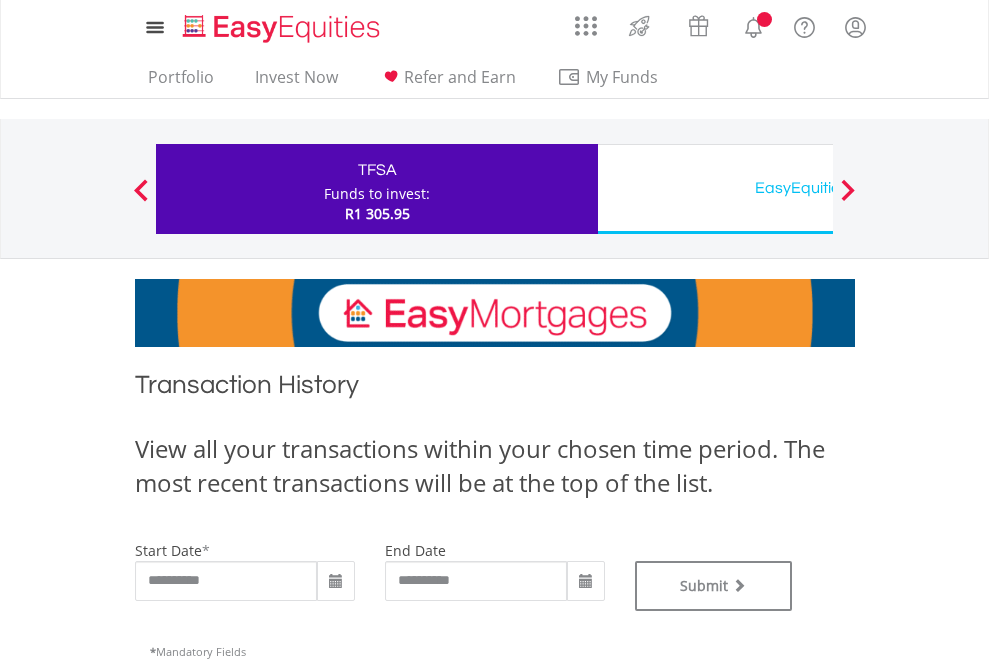 scroll, scrollTop: 0, scrollLeft: 0, axis: both 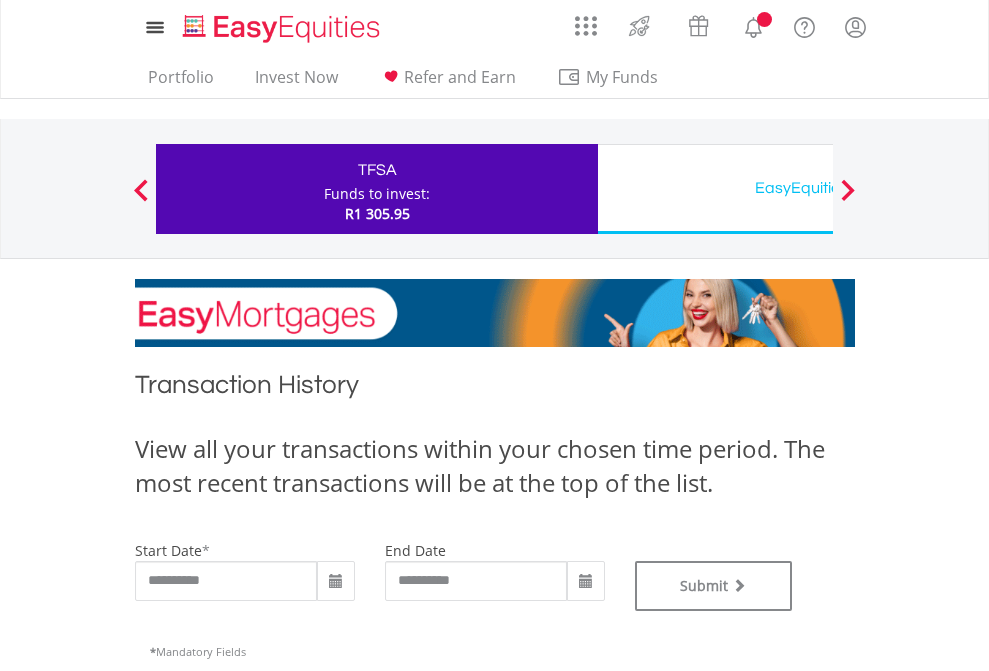 type on "**********" 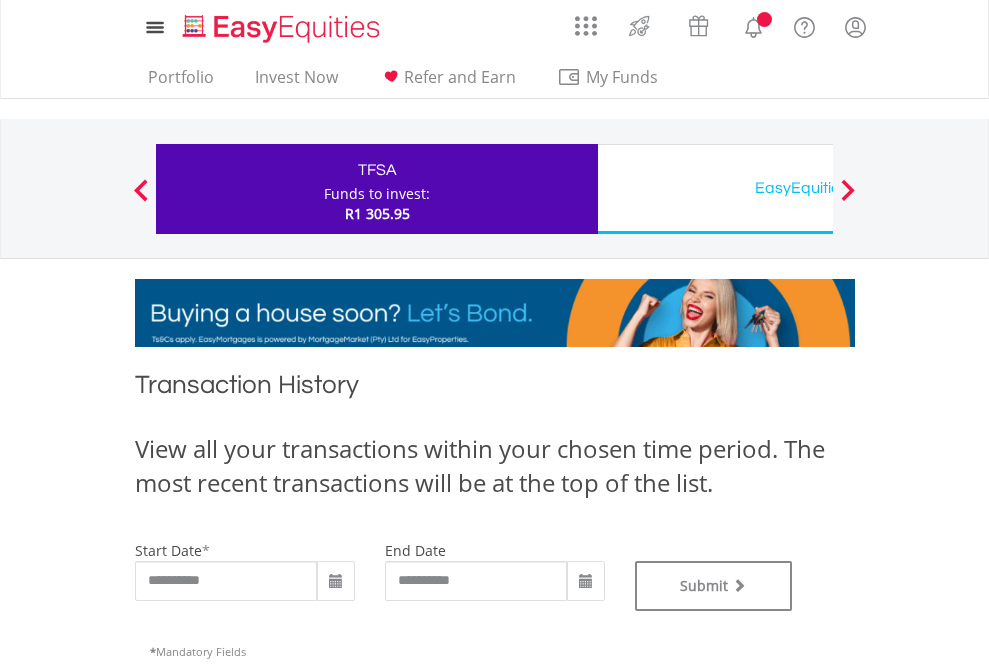 type on "**********" 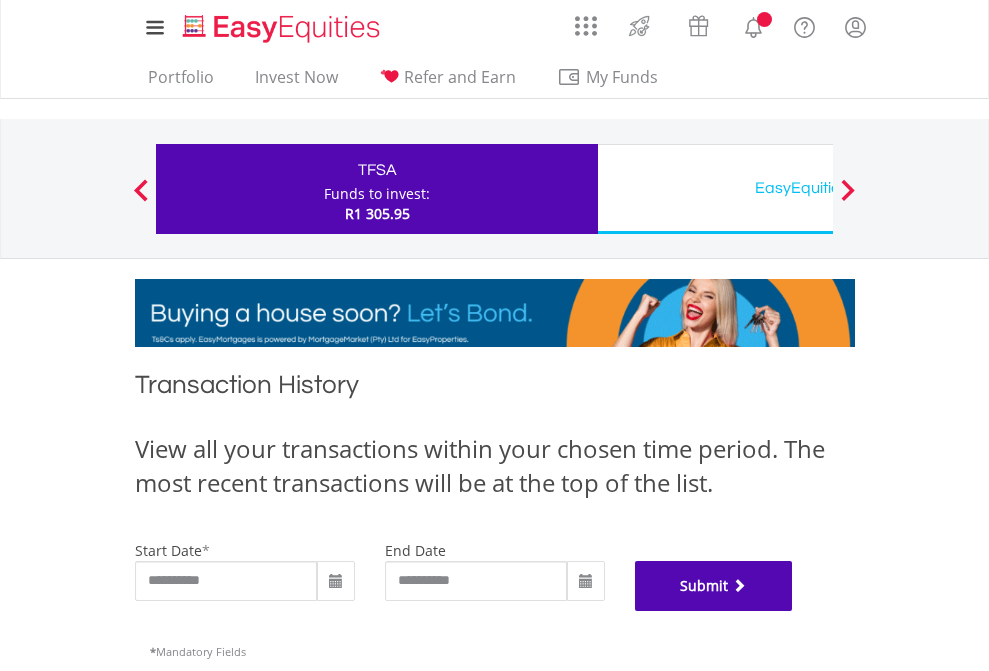 click on "Submit" at bounding box center [714, 586] 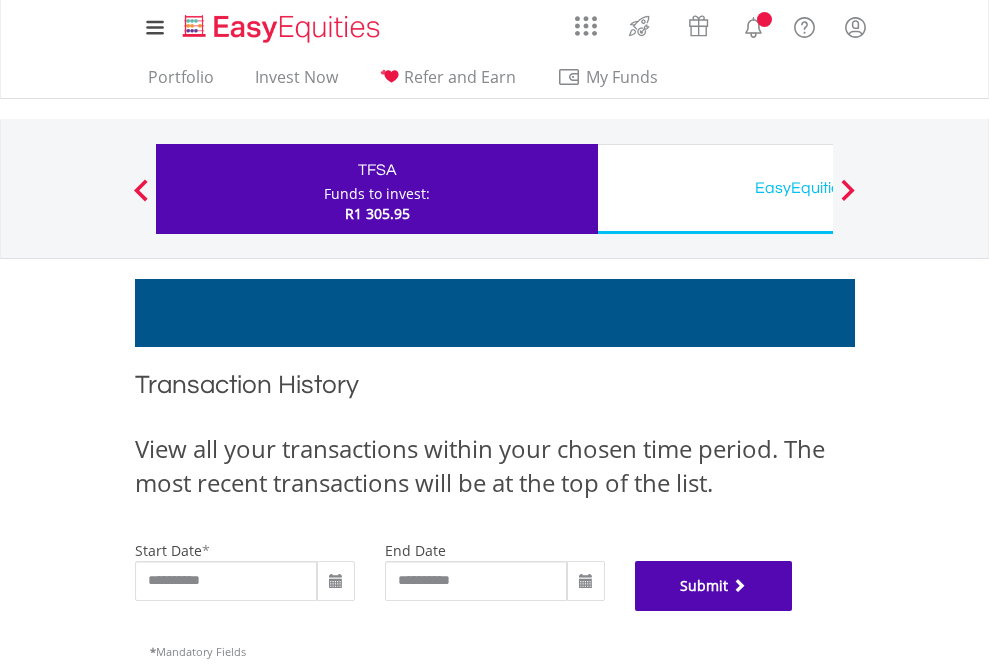 scroll, scrollTop: 811, scrollLeft: 0, axis: vertical 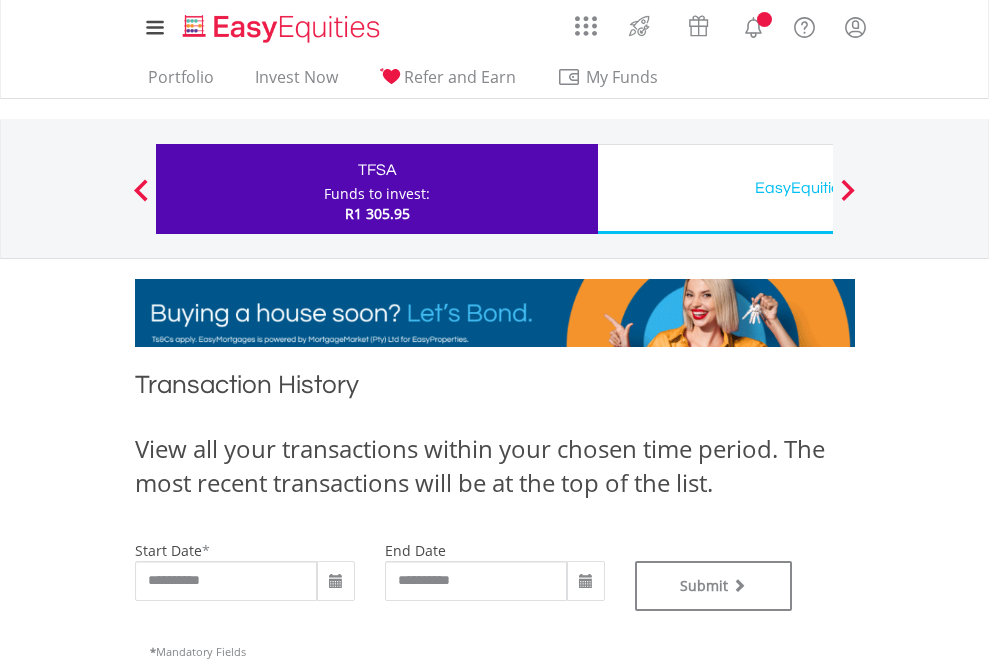 click on "EasyEquities USD" at bounding box center (818, 188) 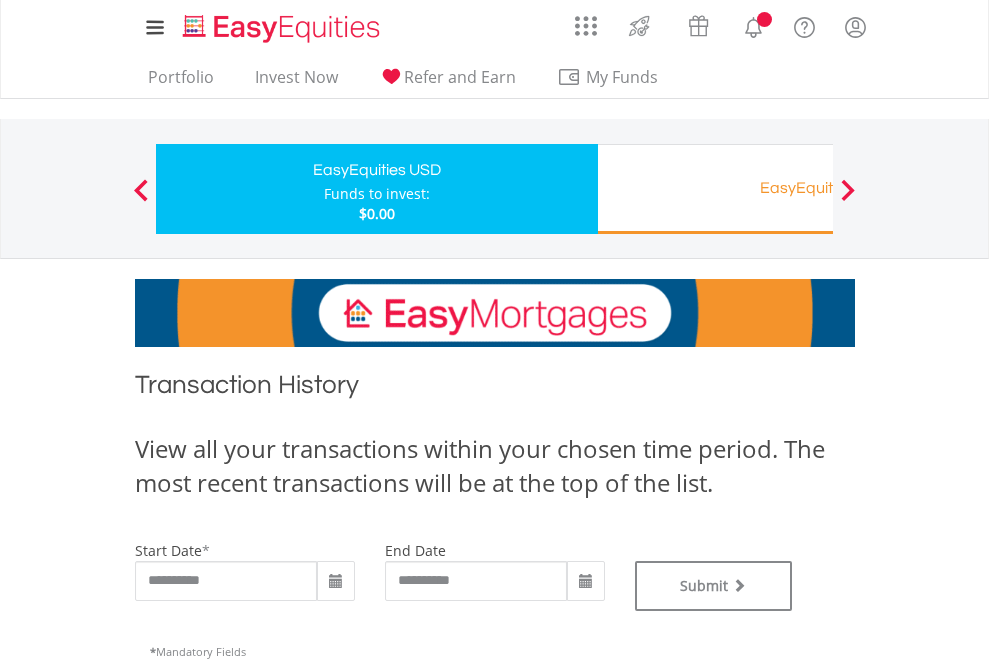 scroll, scrollTop: 0, scrollLeft: 0, axis: both 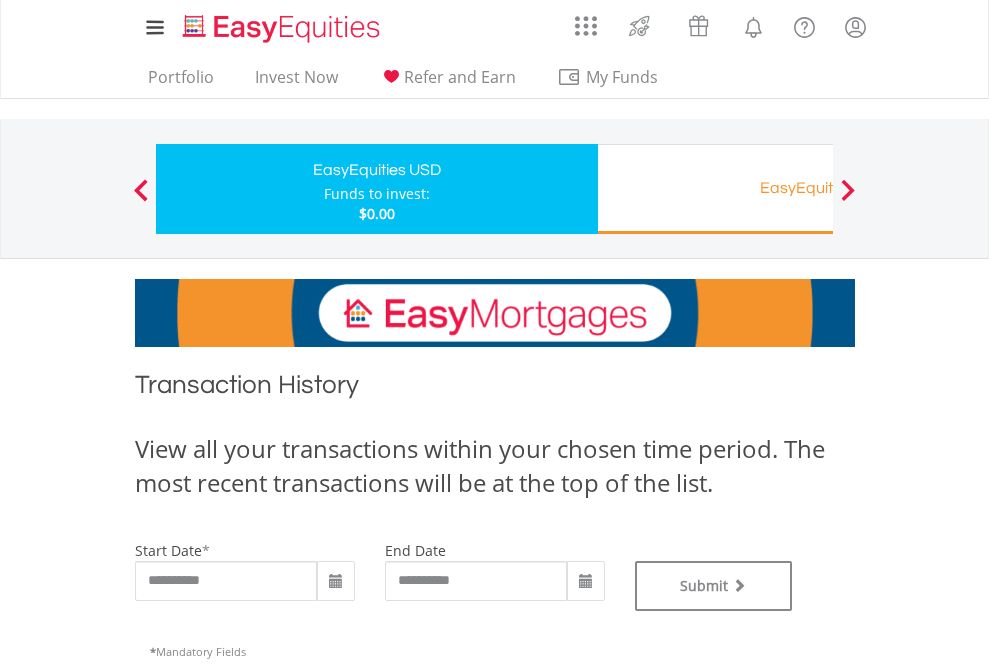 type on "**********" 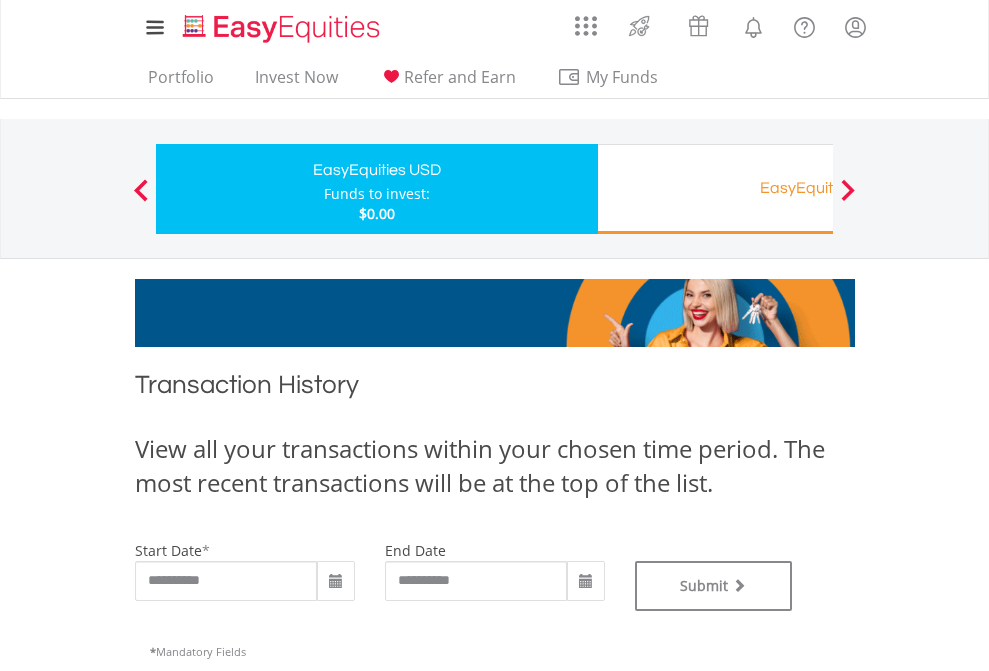 type on "**********" 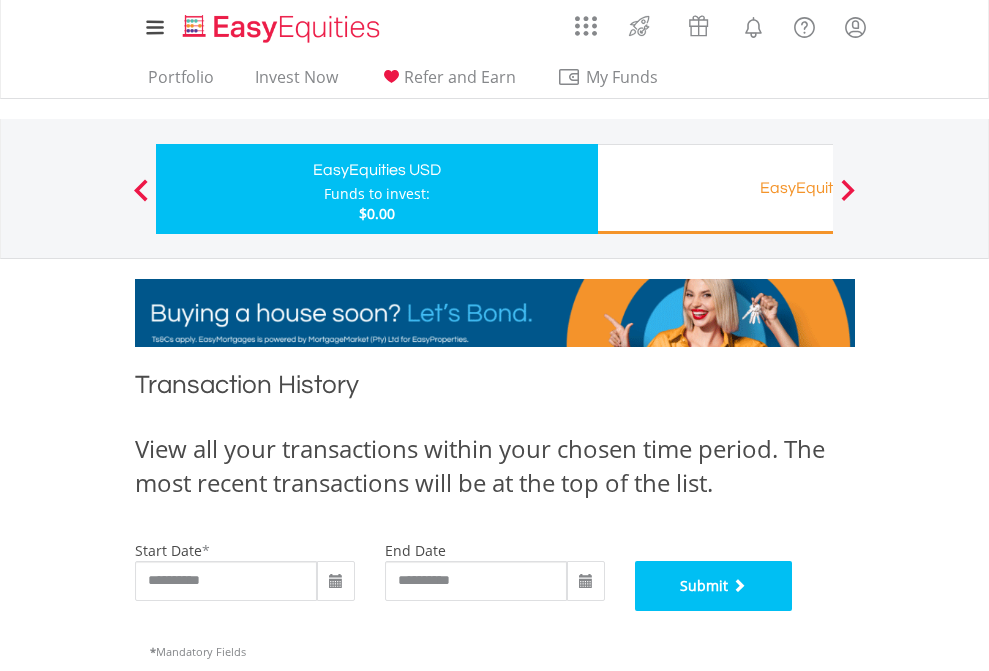 click on "Submit" at bounding box center [714, 586] 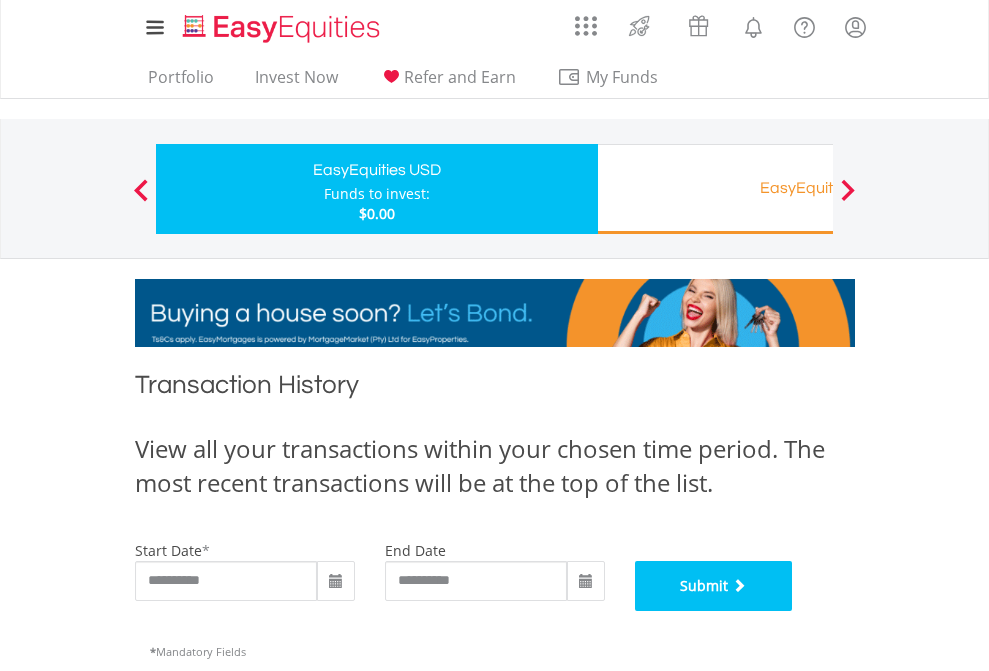 scroll, scrollTop: 811, scrollLeft: 0, axis: vertical 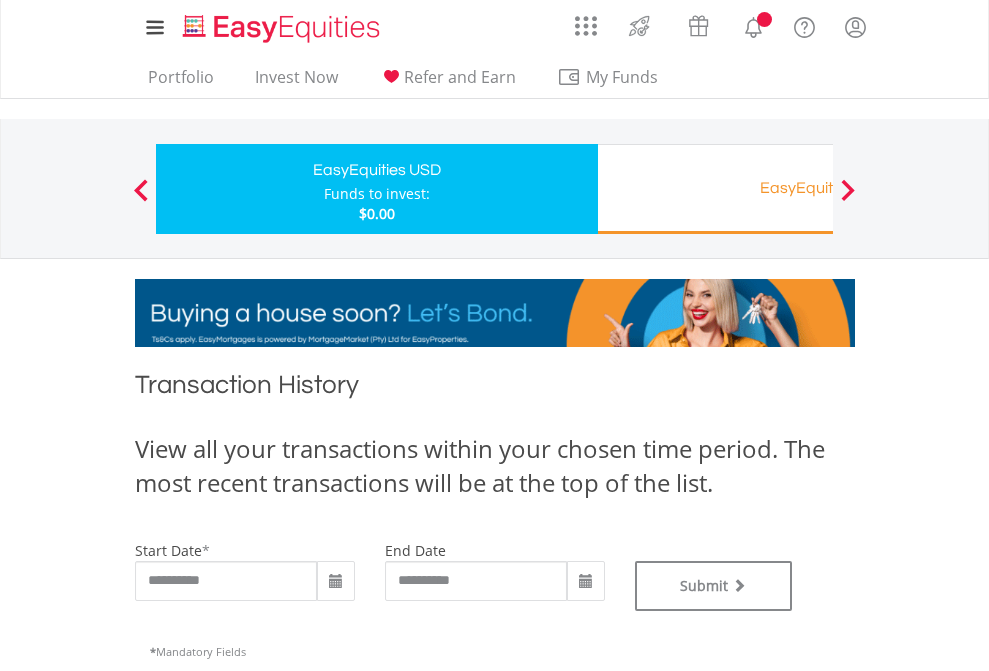 click on "EasyEquities RA" at bounding box center [818, 188] 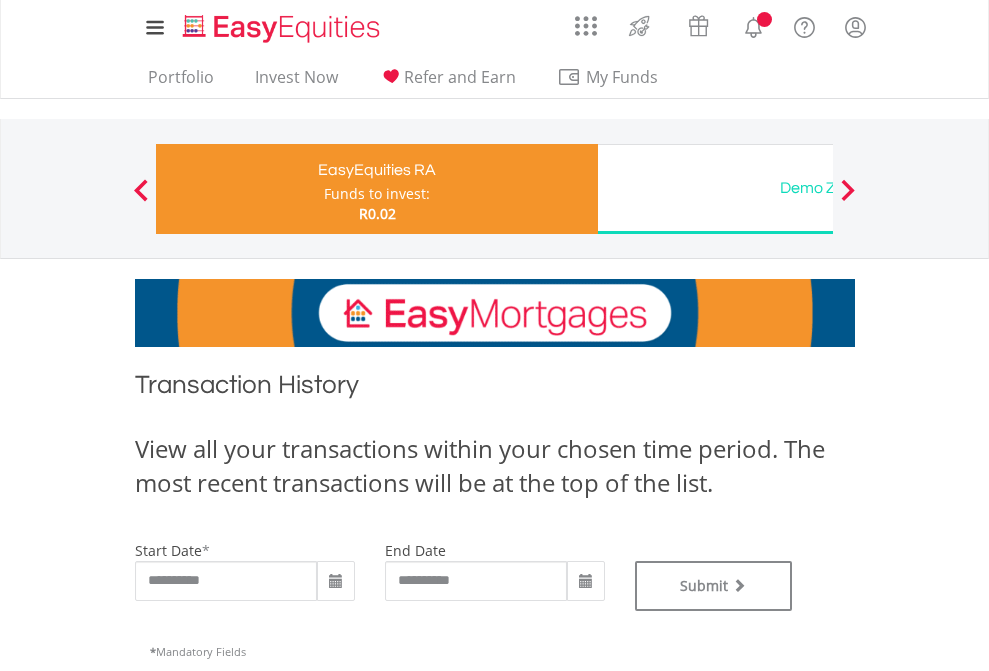 scroll, scrollTop: 0, scrollLeft: 0, axis: both 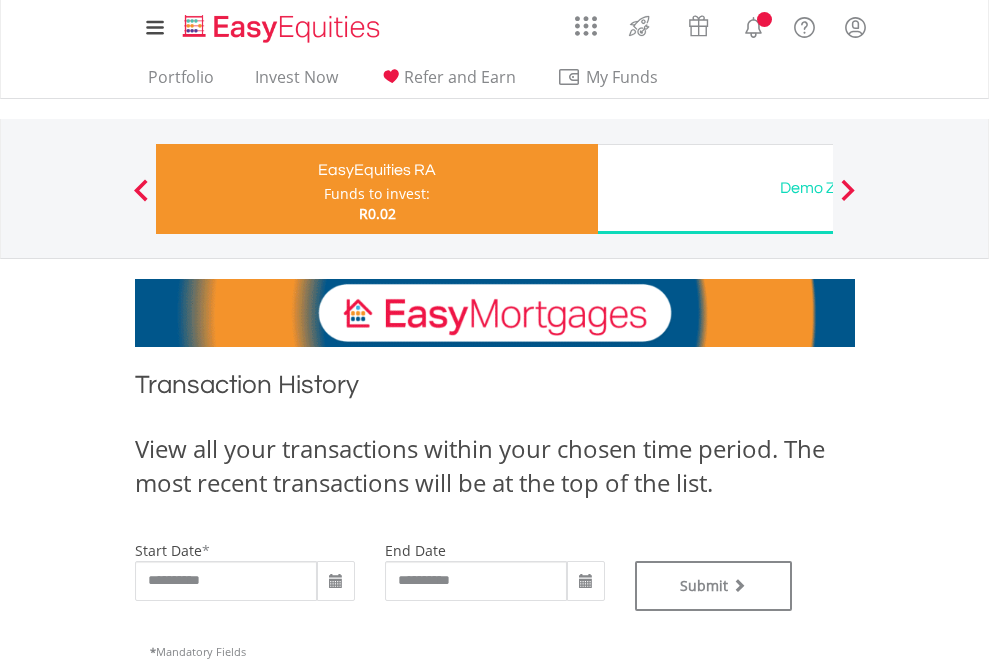 type on "**********" 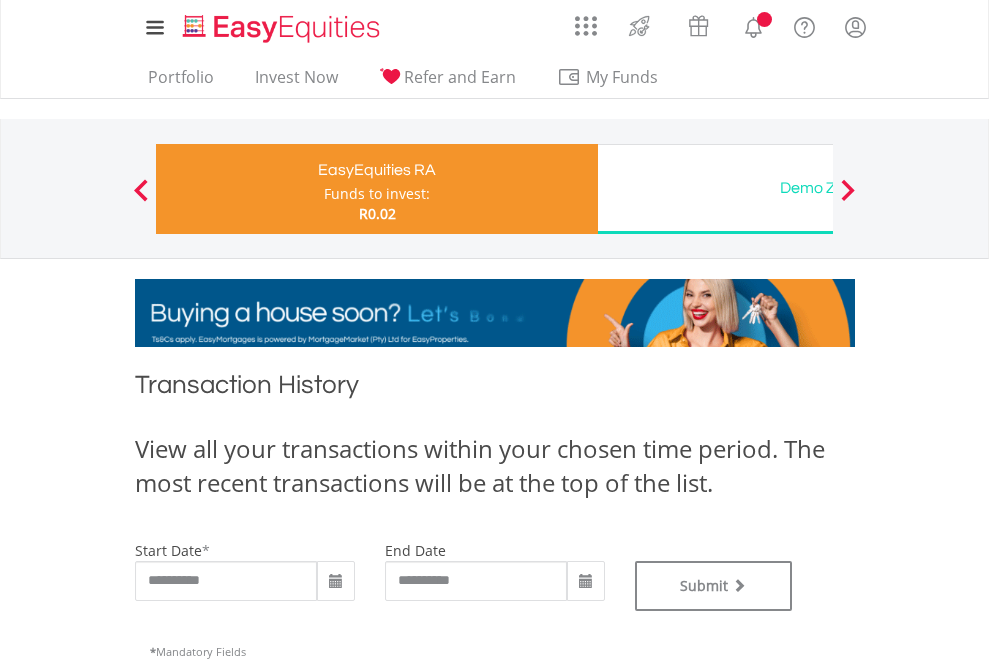 type on "**********" 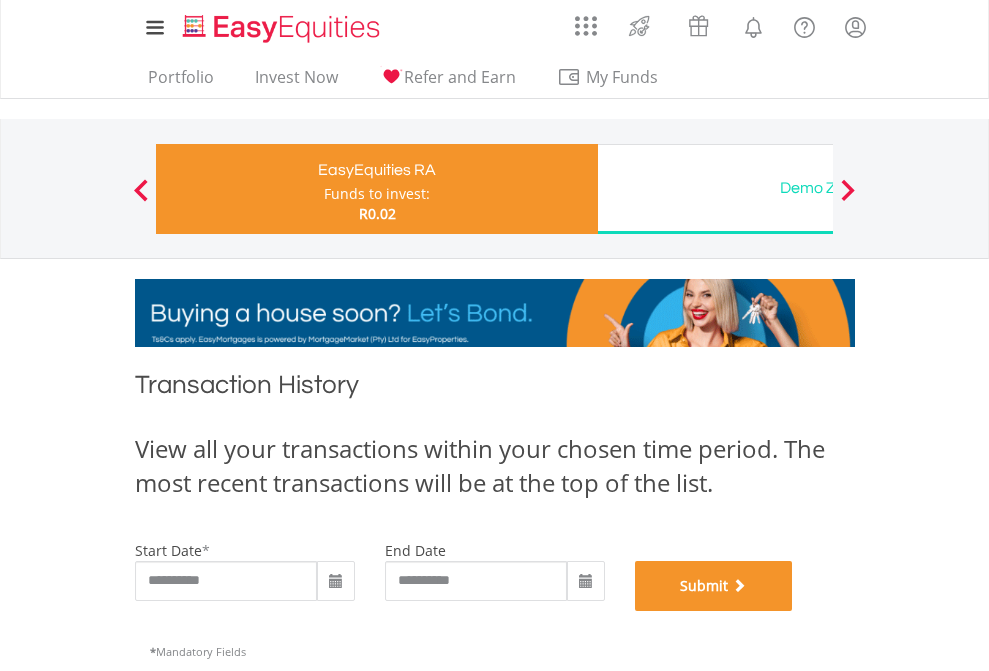 click on "Submit" at bounding box center (714, 586) 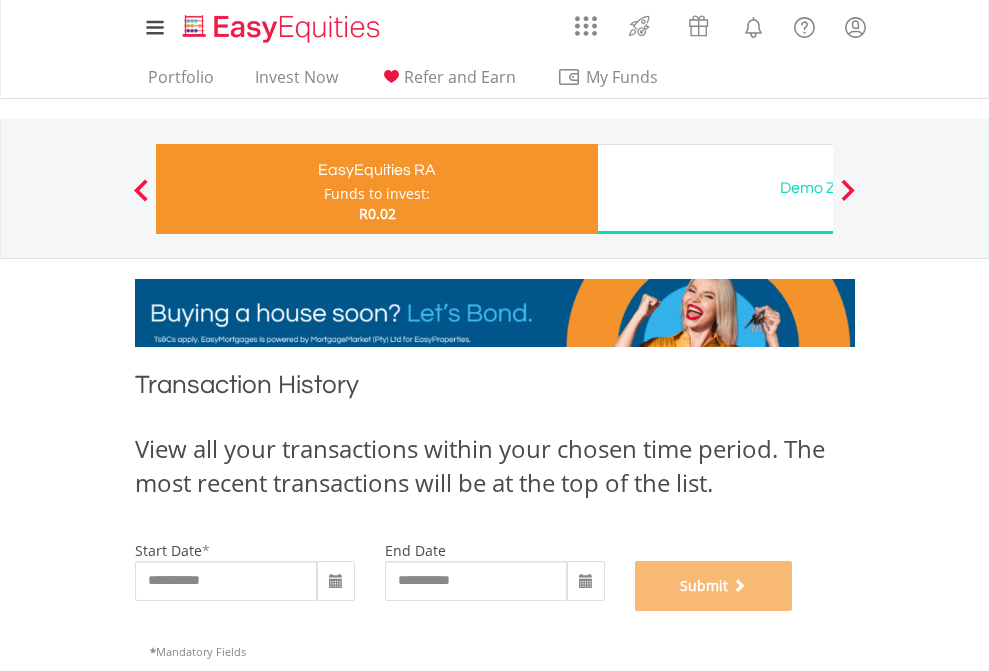 scroll, scrollTop: 811, scrollLeft: 0, axis: vertical 